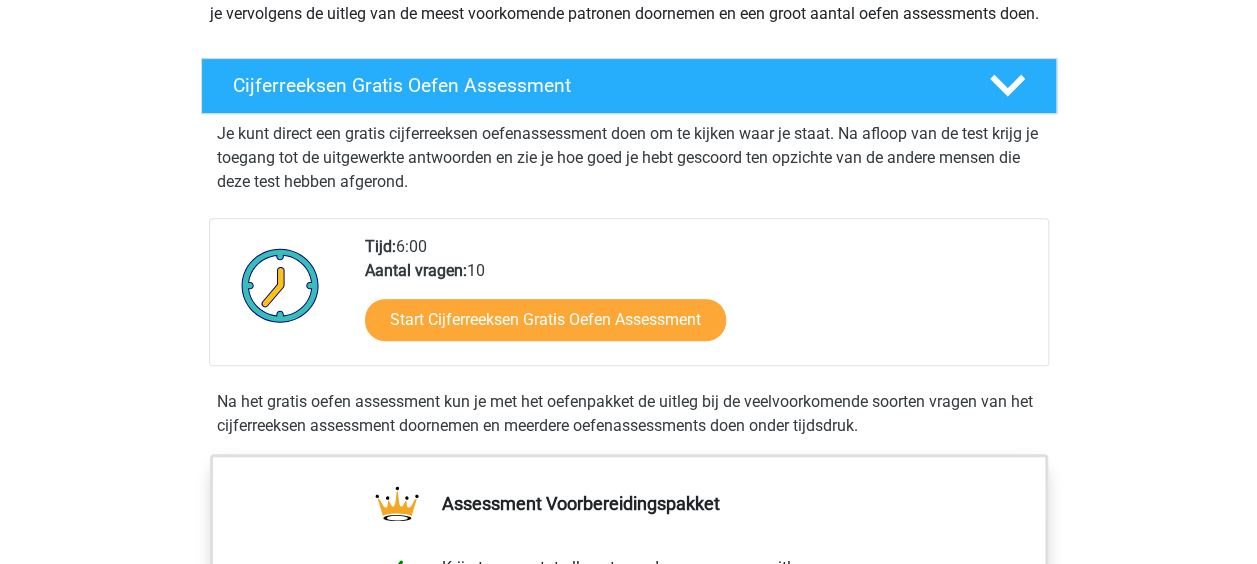 scroll, scrollTop: 298, scrollLeft: 0, axis: vertical 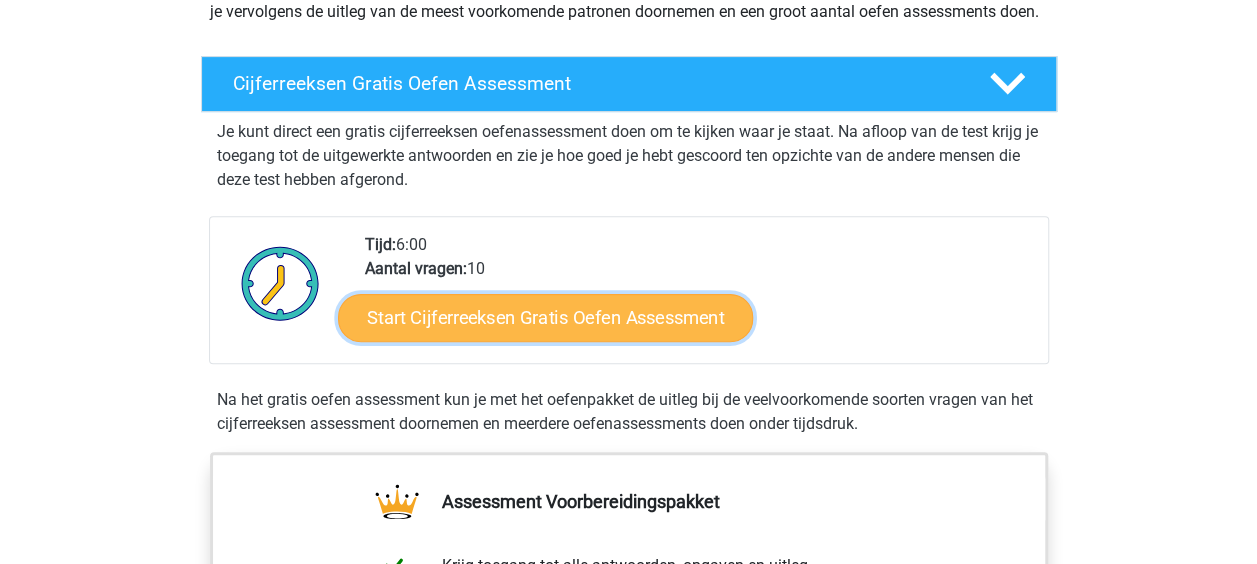 click on "Start Cijferreeksen
Gratis Oefen Assessment" at bounding box center (545, 317) 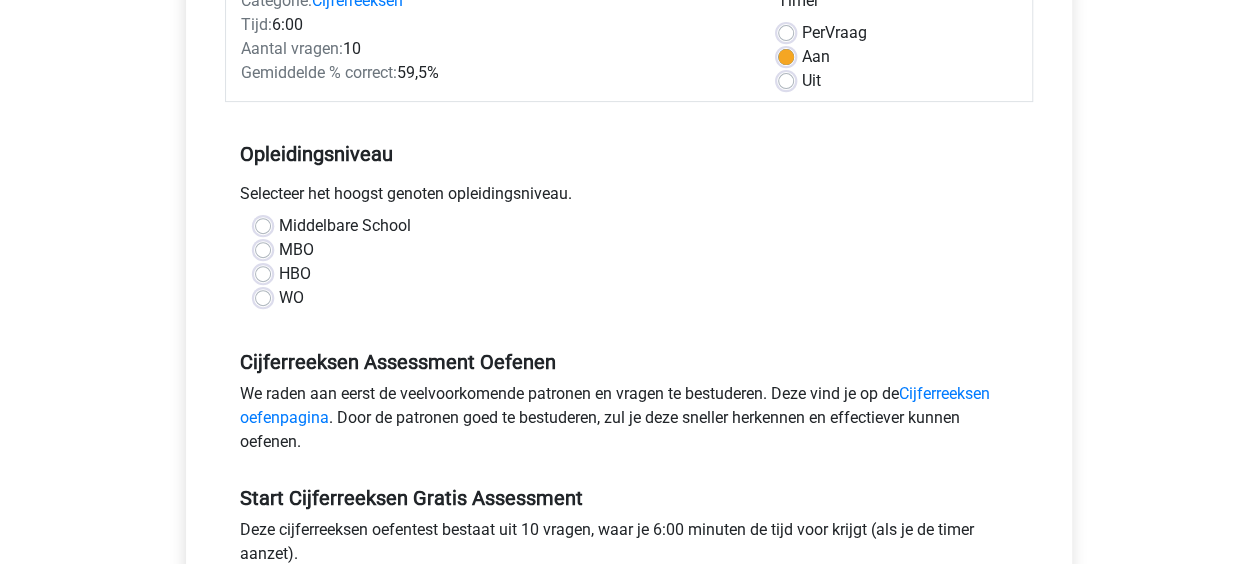 scroll, scrollTop: 294, scrollLeft: 0, axis: vertical 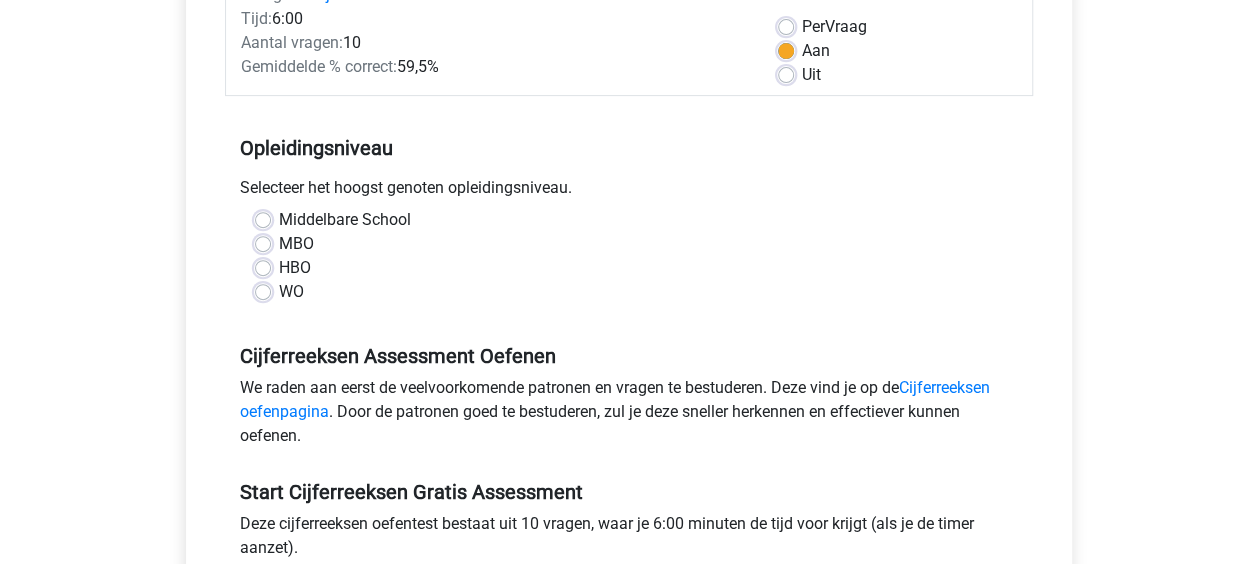 click on "HBO" at bounding box center (295, 268) 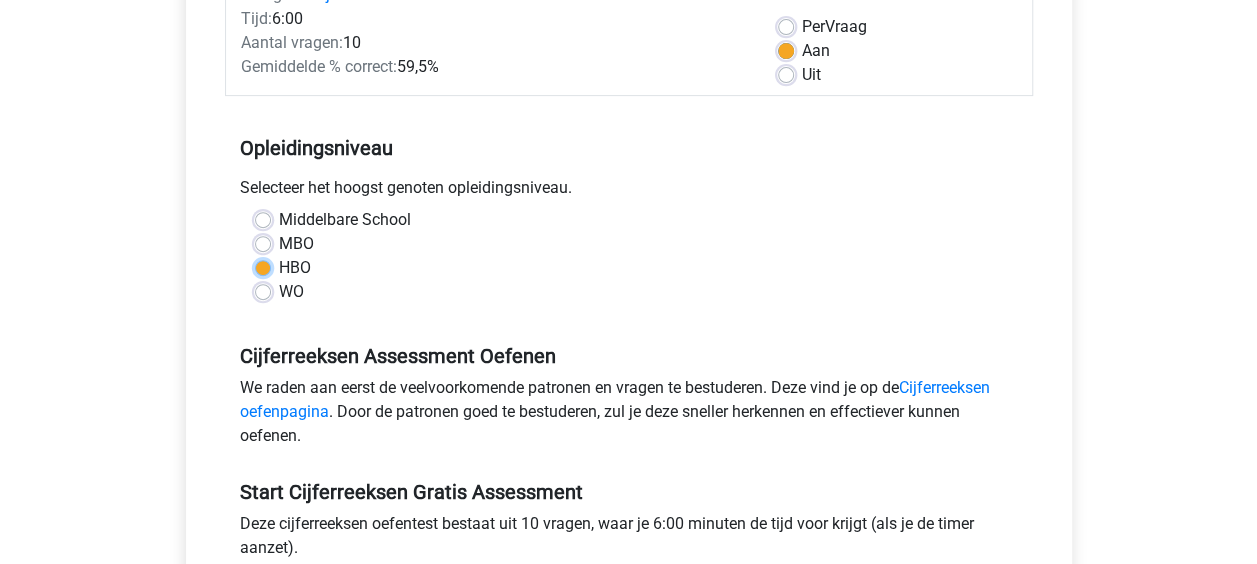 click on "HBO" at bounding box center (263, 266) 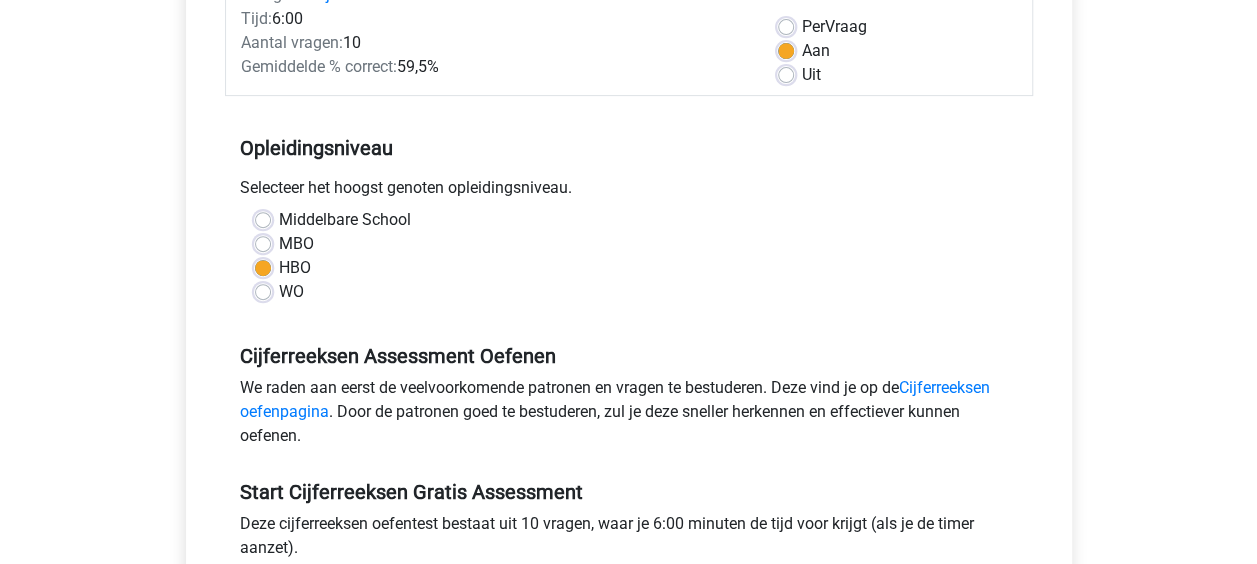 click on "MBO" at bounding box center [296, 244] 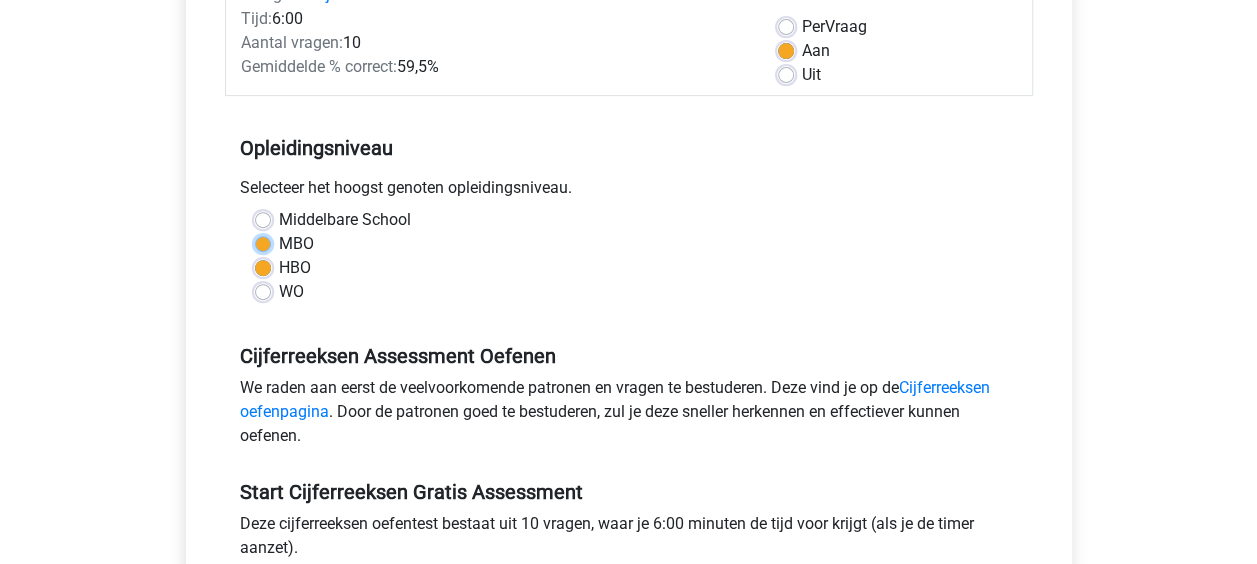 radio on "true" 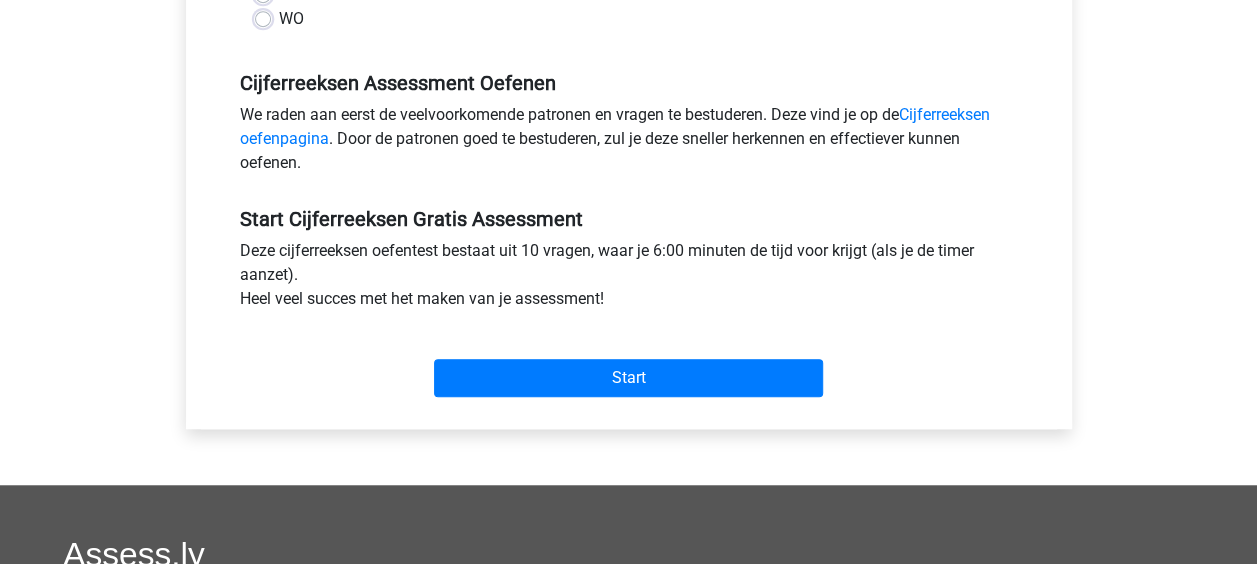 scroll, scrollTop: 568, scrollLeft: 0, axis: vertical 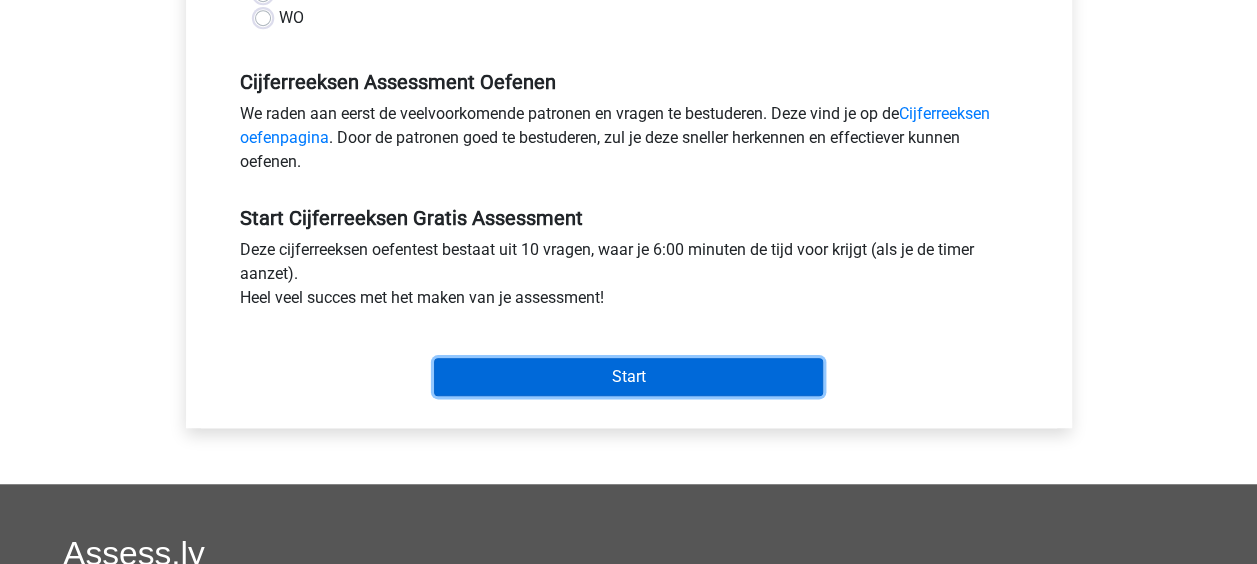 click on "Start" at bounding box center (628, 377) 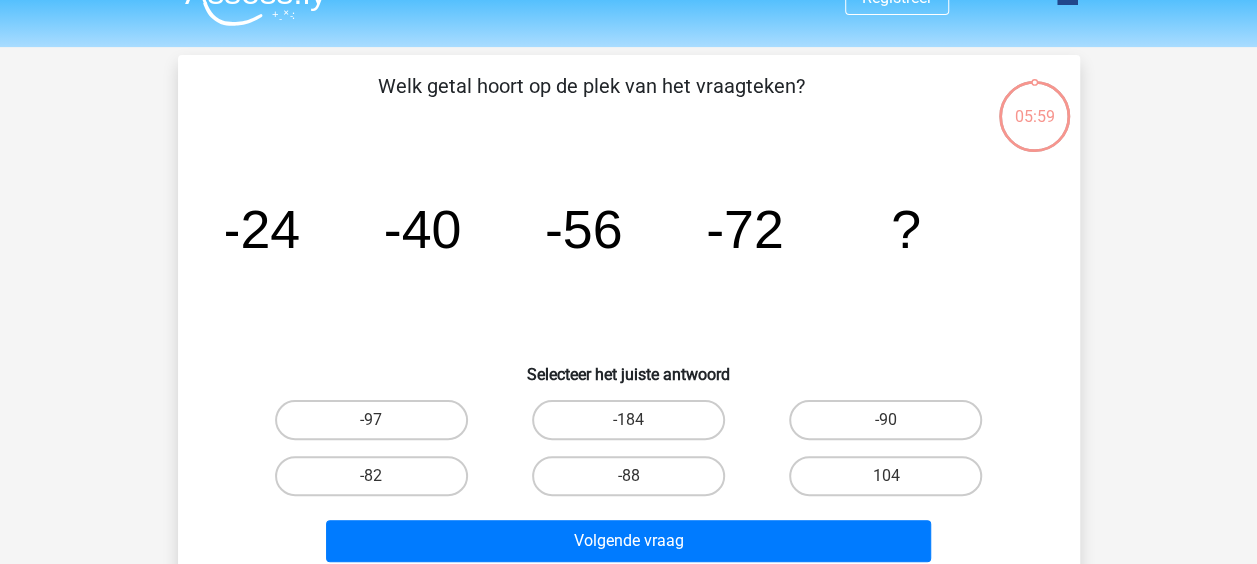 scroll, scrollTop: 71, scrollLeft: 0, axis: vertical 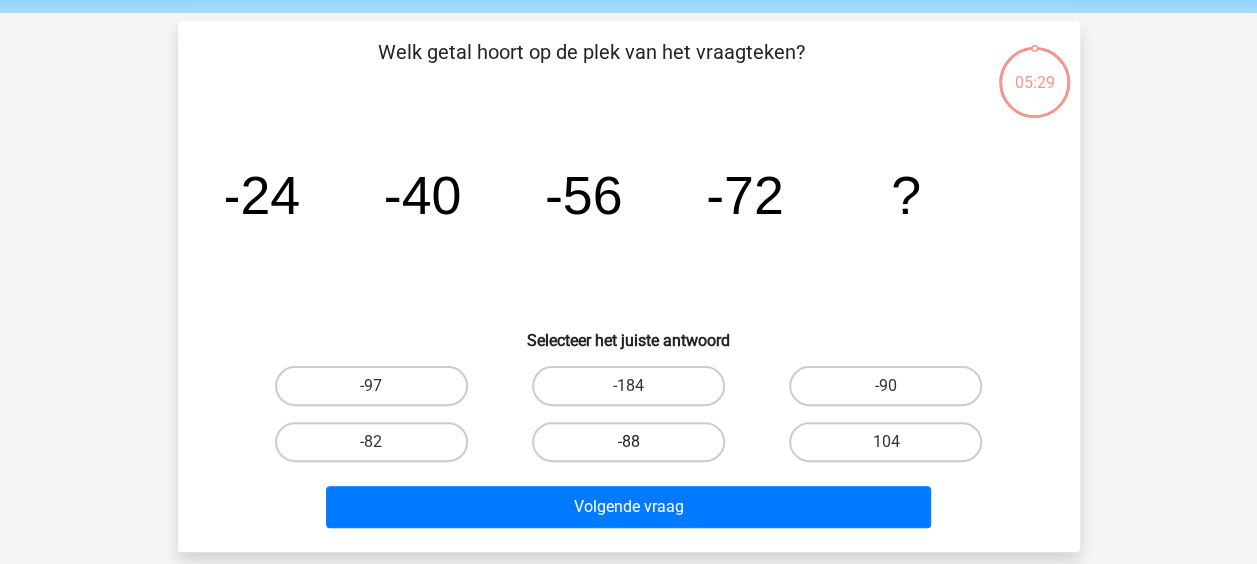 click on "-88" at bounding box center (628, 442) 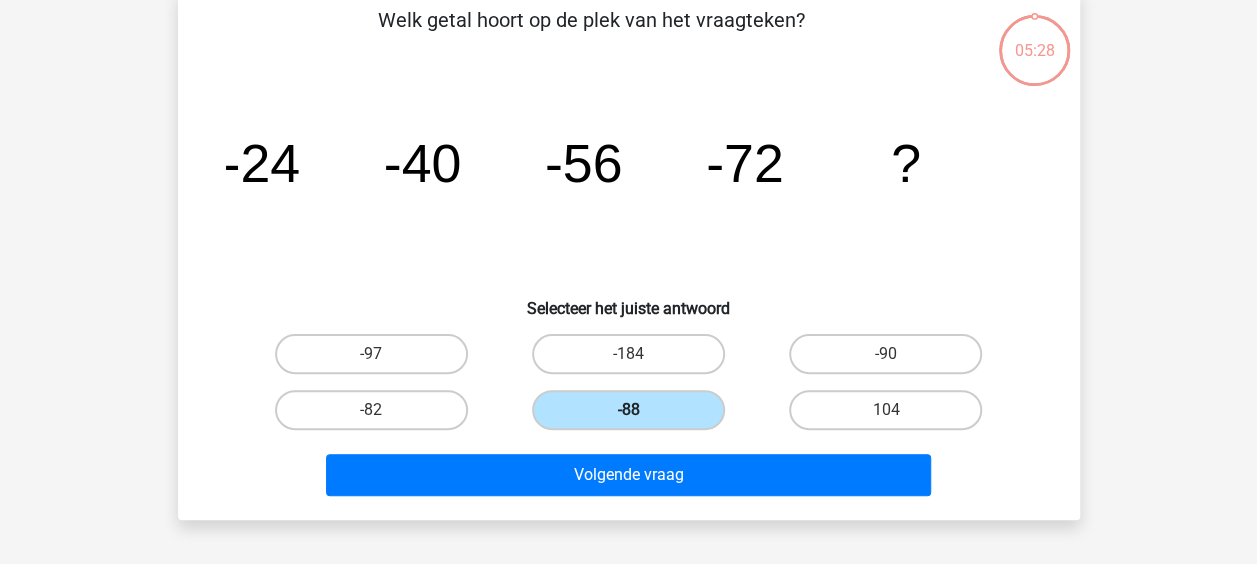 scroll, scrollTop: 104, scrollLeft: 0, axis: vertical 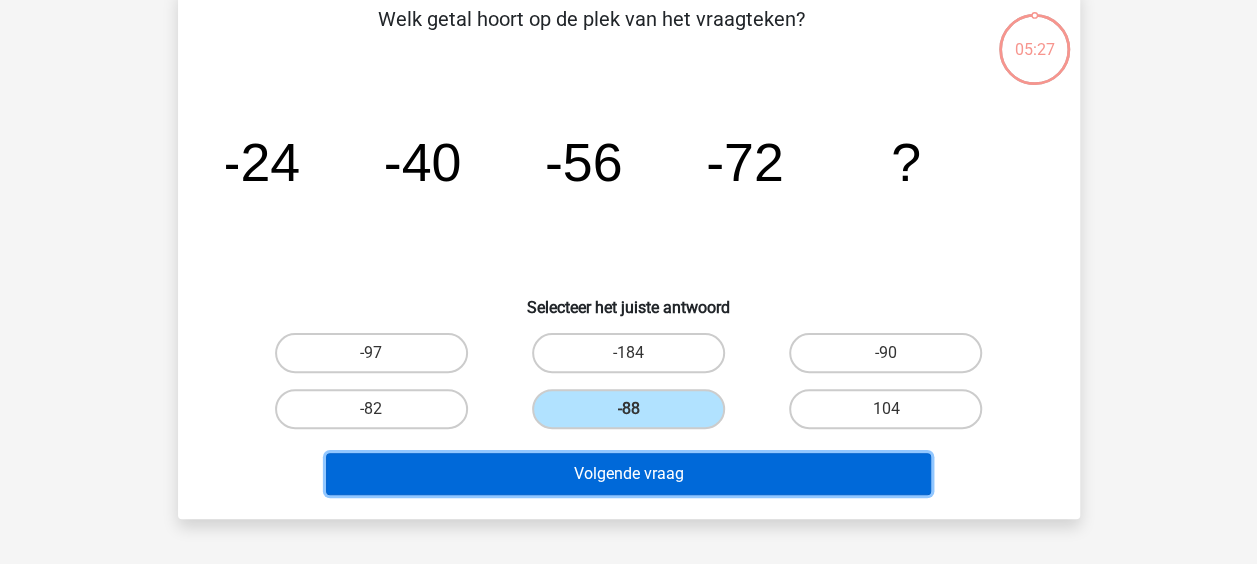 click on "Volgende vraag" at bounding box center [628, 474] 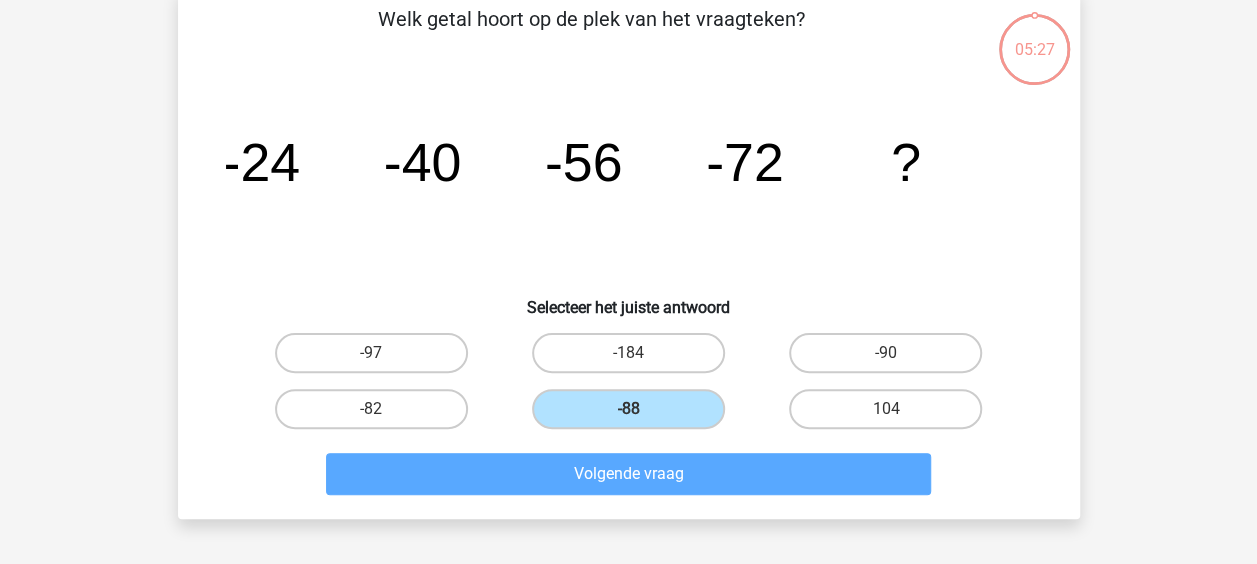 scroll, scrollTop: 92, scrollLeft: 0, axis: vertical 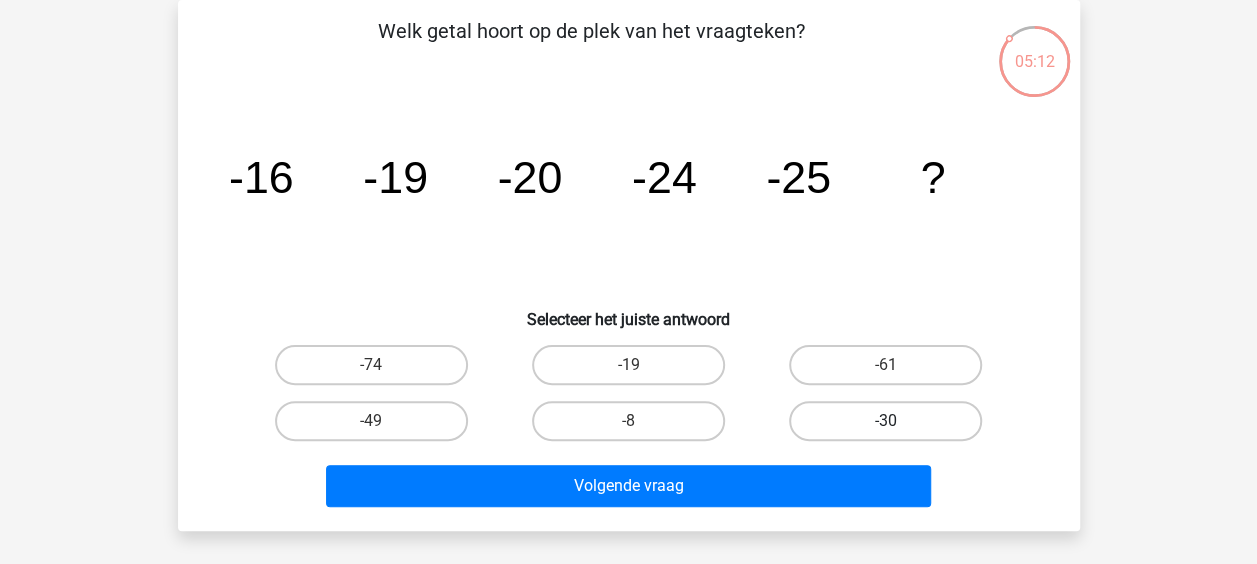 click on "-30" at bounding box center [885, 421] 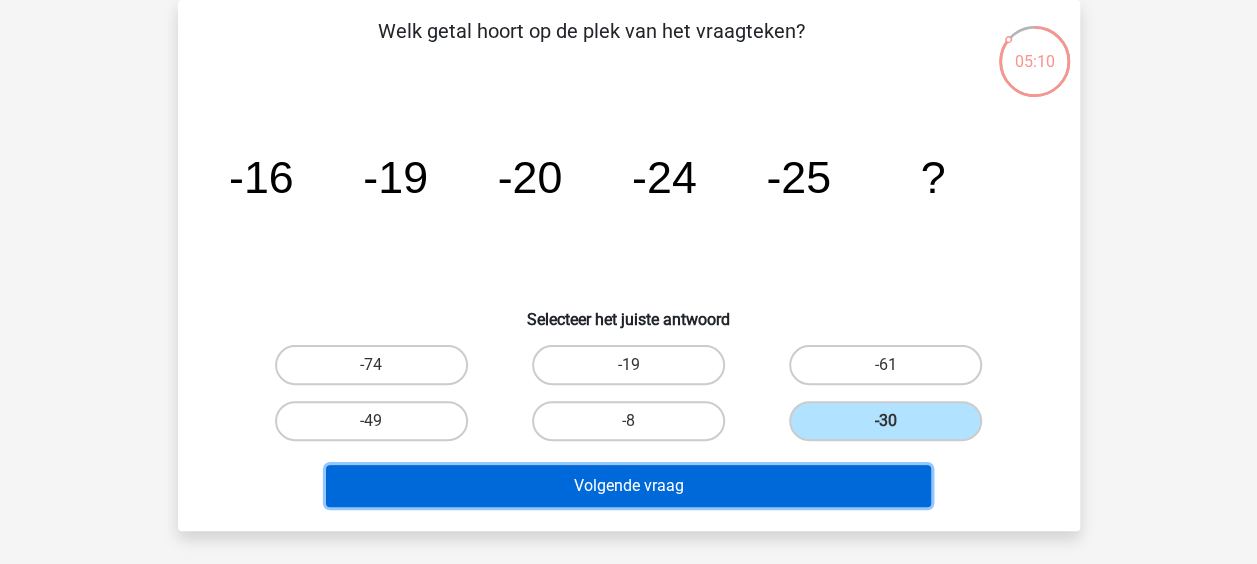 click on "Volgende vraag" at bounding box center (628, 486) 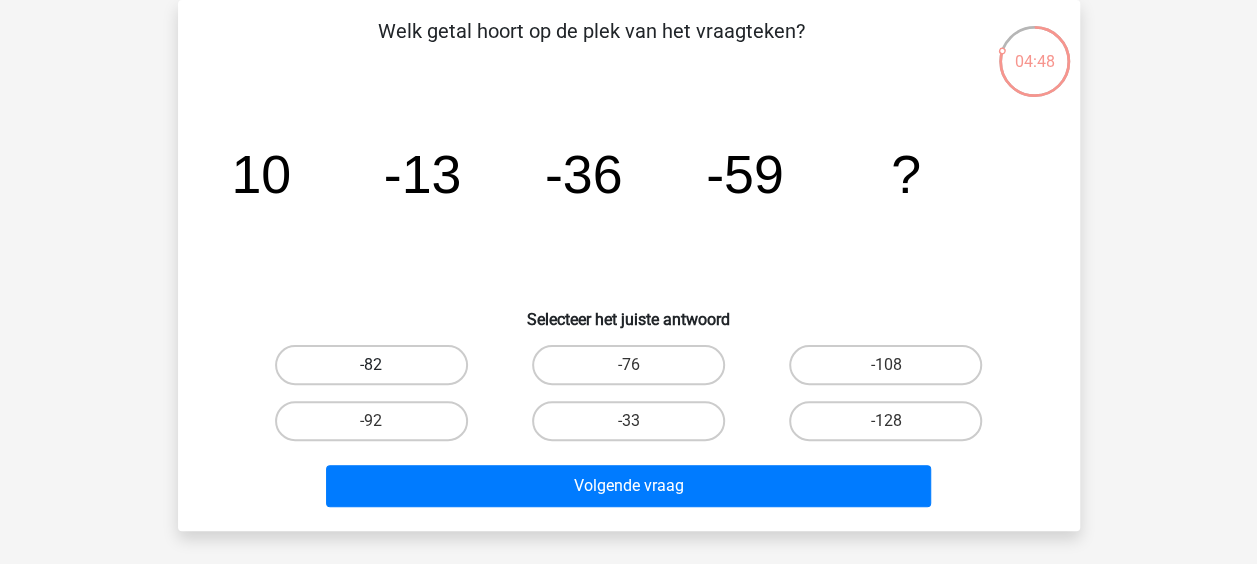 click on "-82" at bounding box center (371, 365) 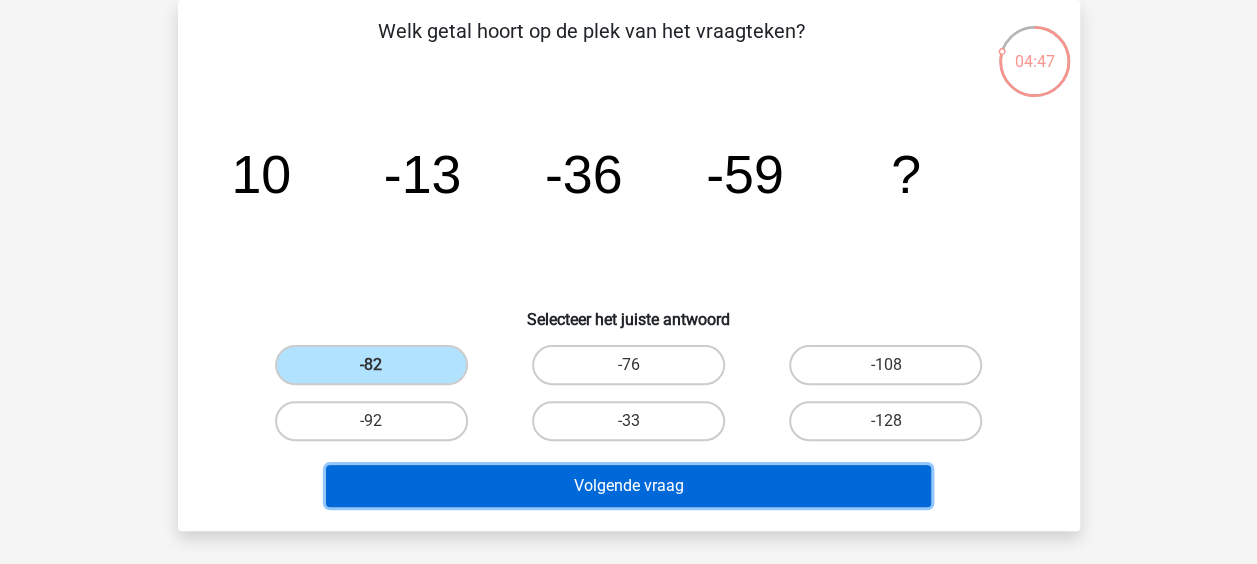 click on "Volgende vraag" at bounding box center (628, 486) 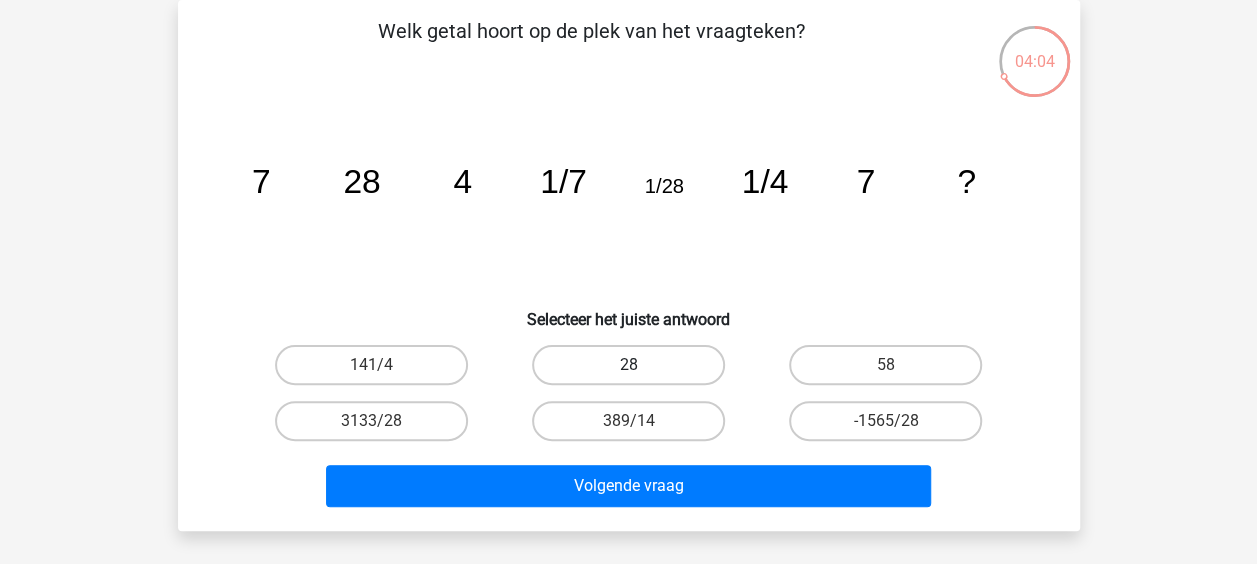 click on "28" at bounding box center (628, 365) 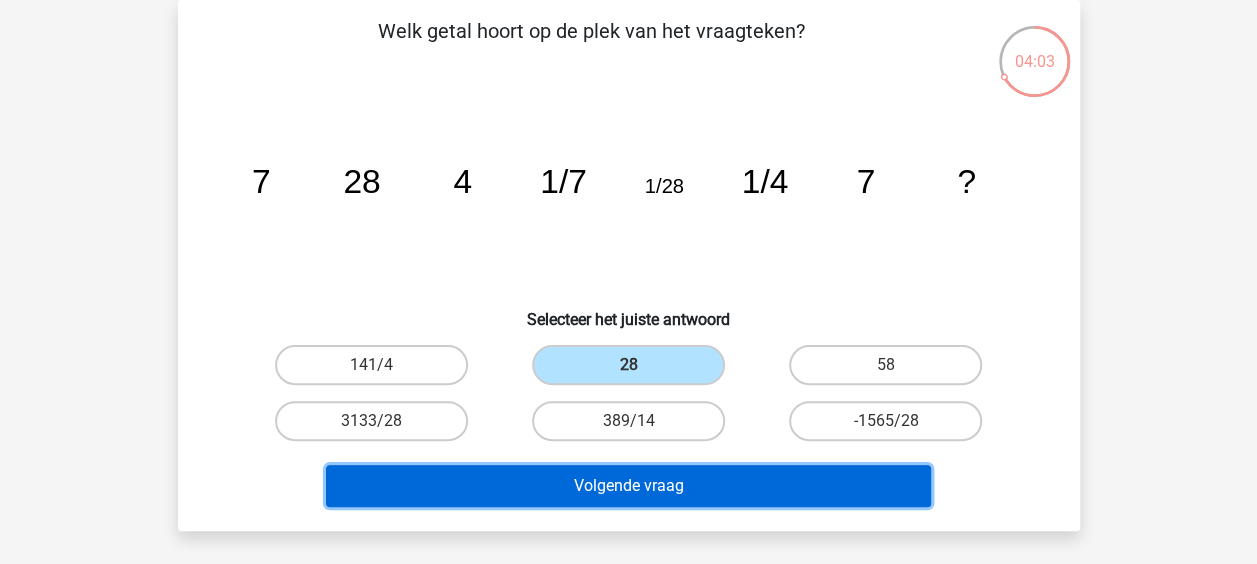 click on "Volgende vraag" at bounding box center [628, 486] 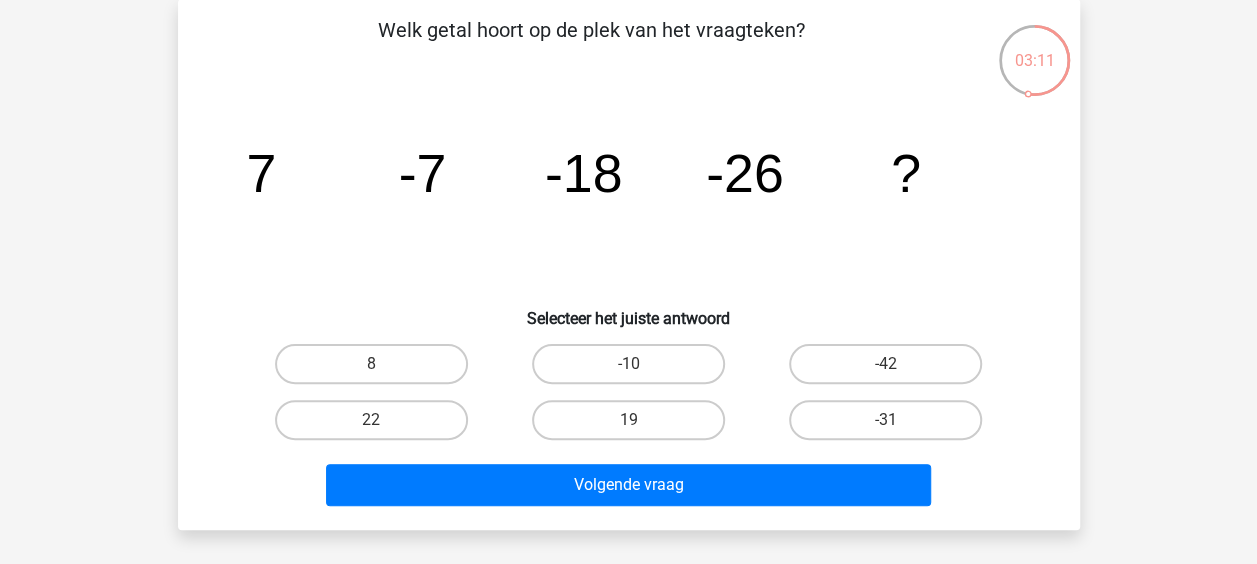 scroll, scrollTop: 92, scrollLeft: 0, axis: vertical 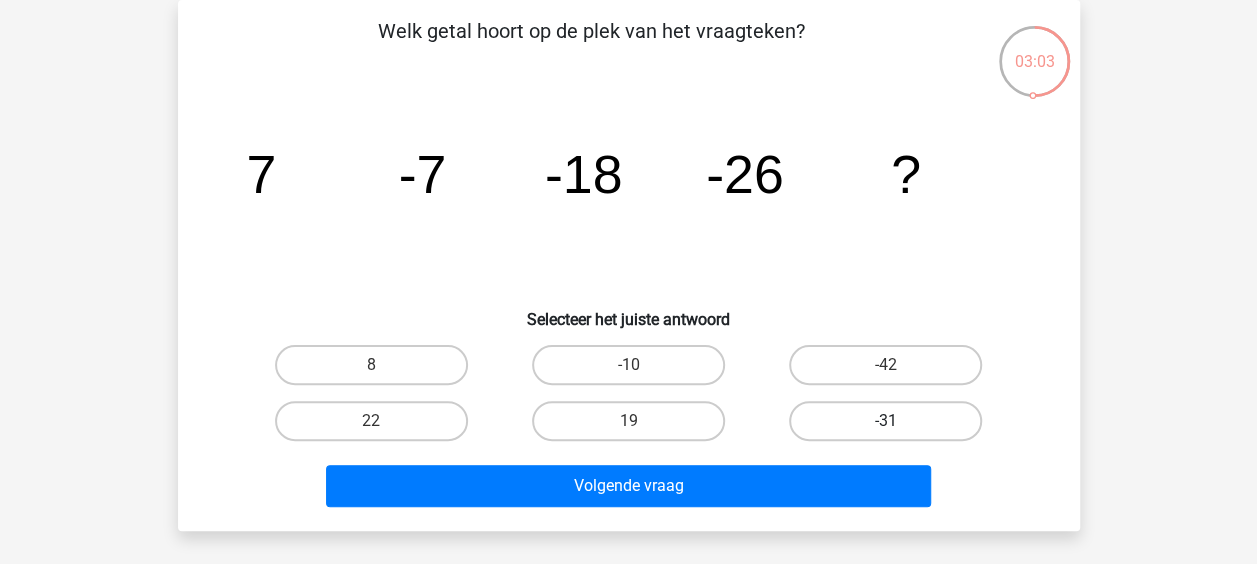 click on "-31" at bounding box center [885, 421] 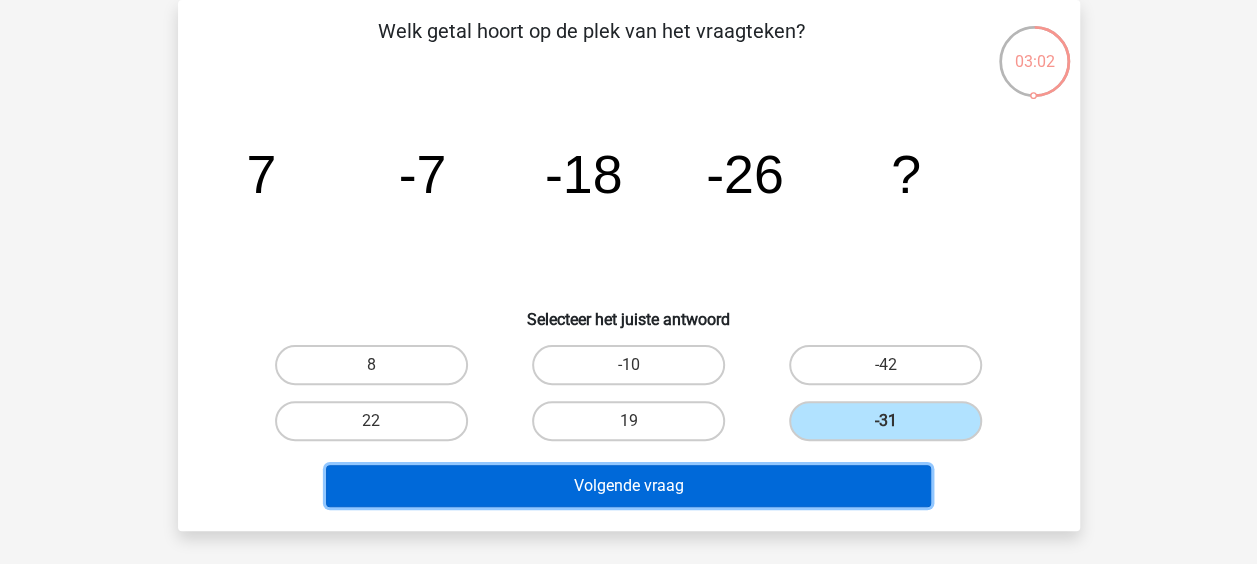 click on "Volgende vraag" at bounding box center [628, 486] 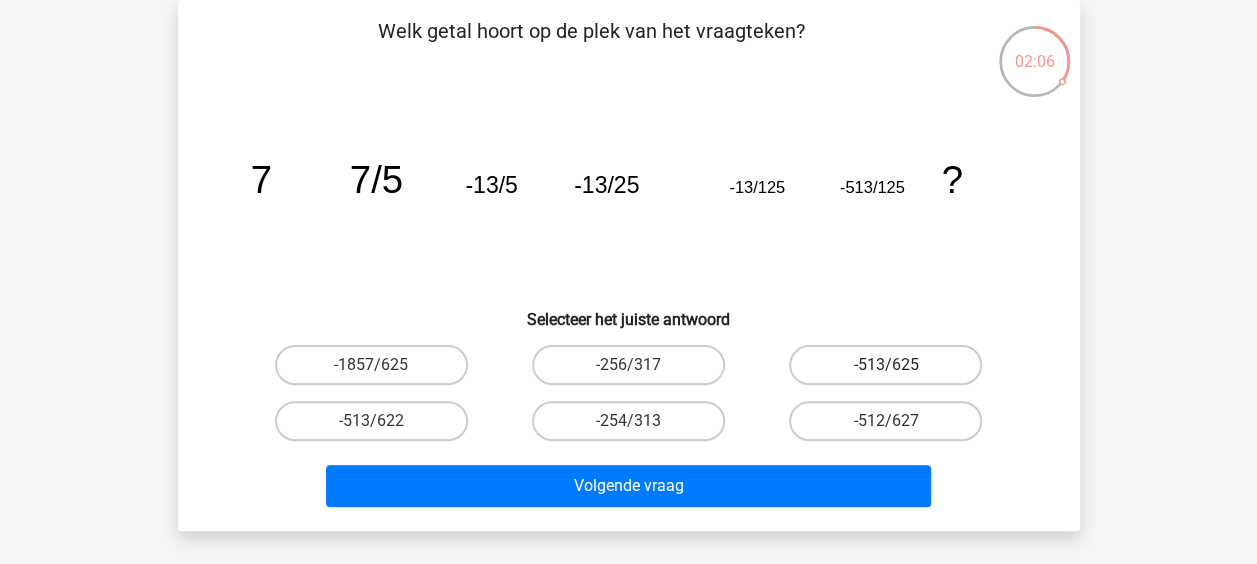 click on "-513/625" at bounding box center (885, 365) 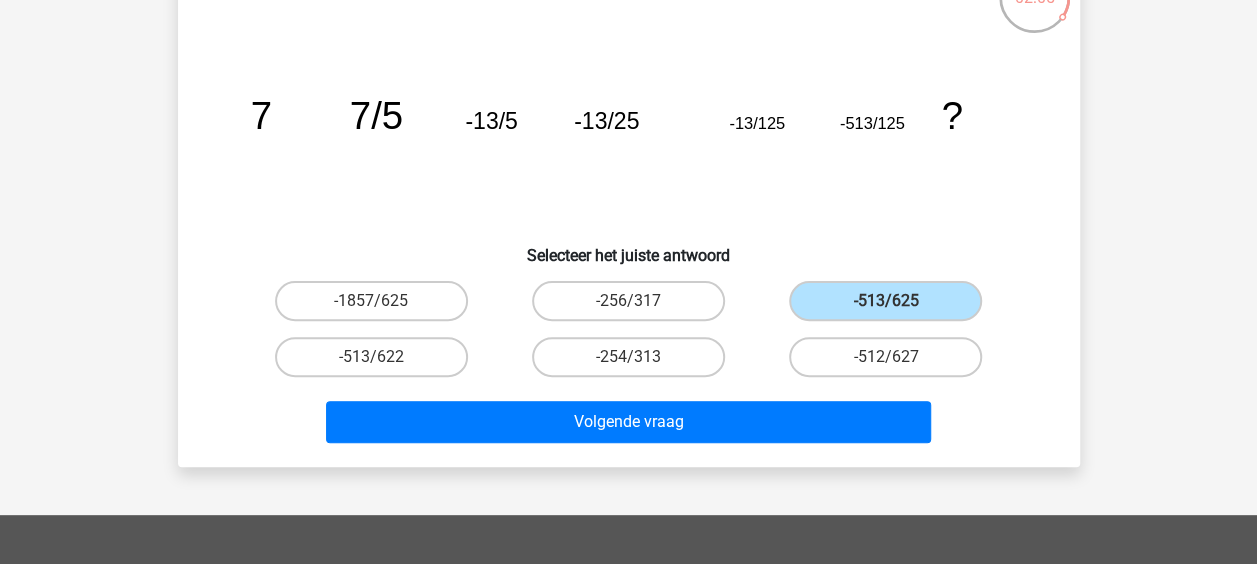 scroll, scrollTop: 162, scrollLeft: 0, axis: vertical 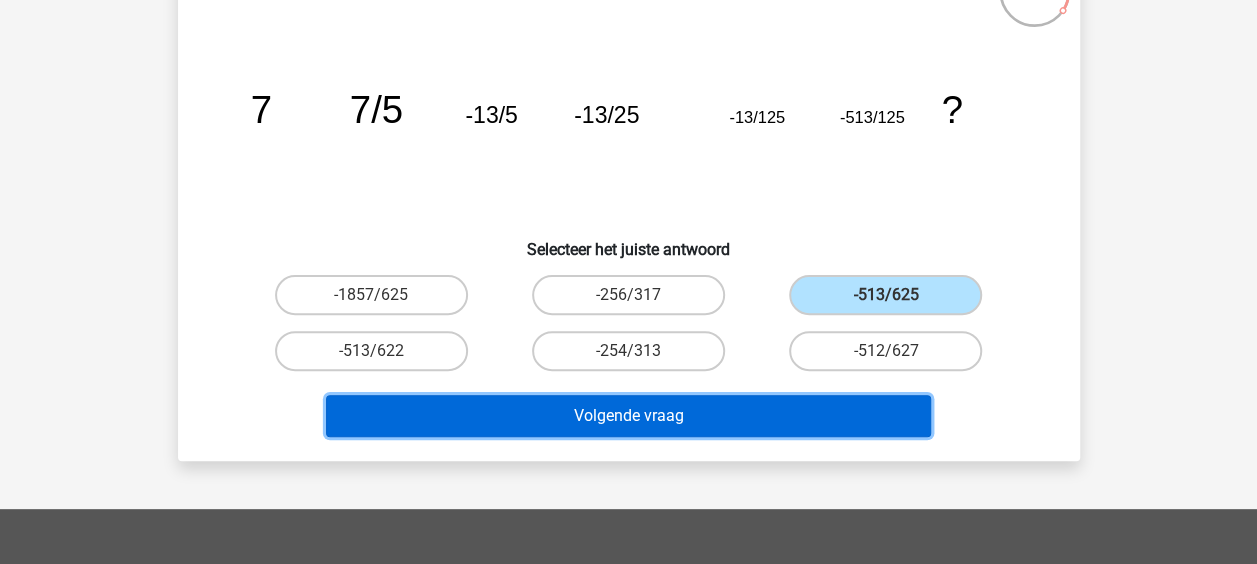 click on "Volgende vraag" at bounding box center (628, 416) 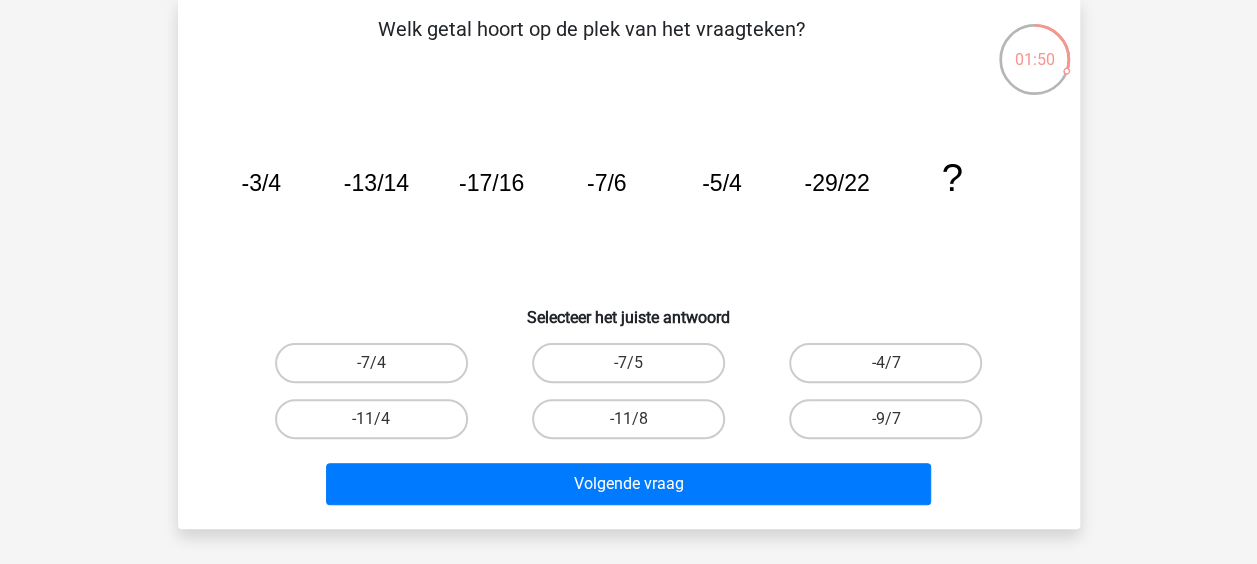 scroll, scrollTop: 94, scrollLeft: 0, axis: vertical 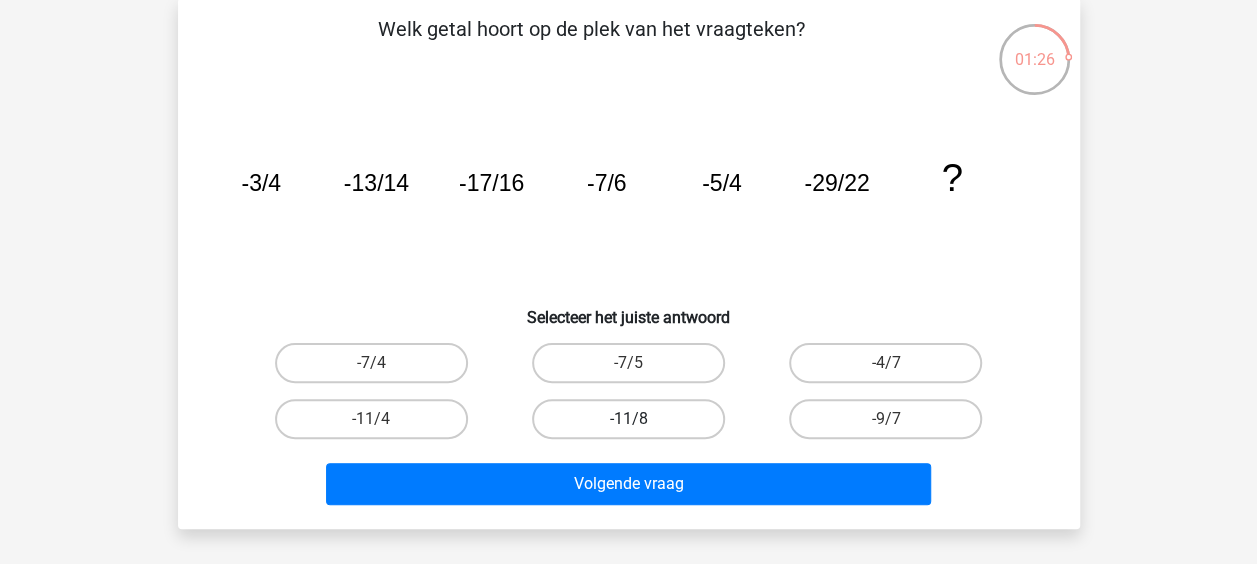 click on "-11/8" at bounding box center (628, 419) 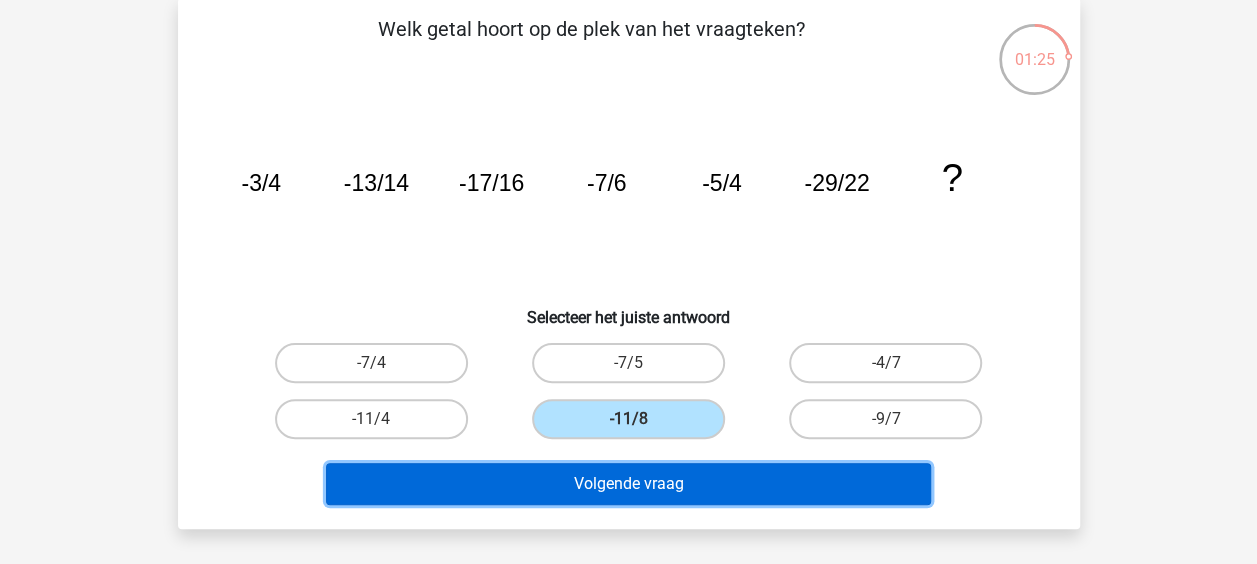 click on "Volgende vraag" at bounding box center [628, 484] 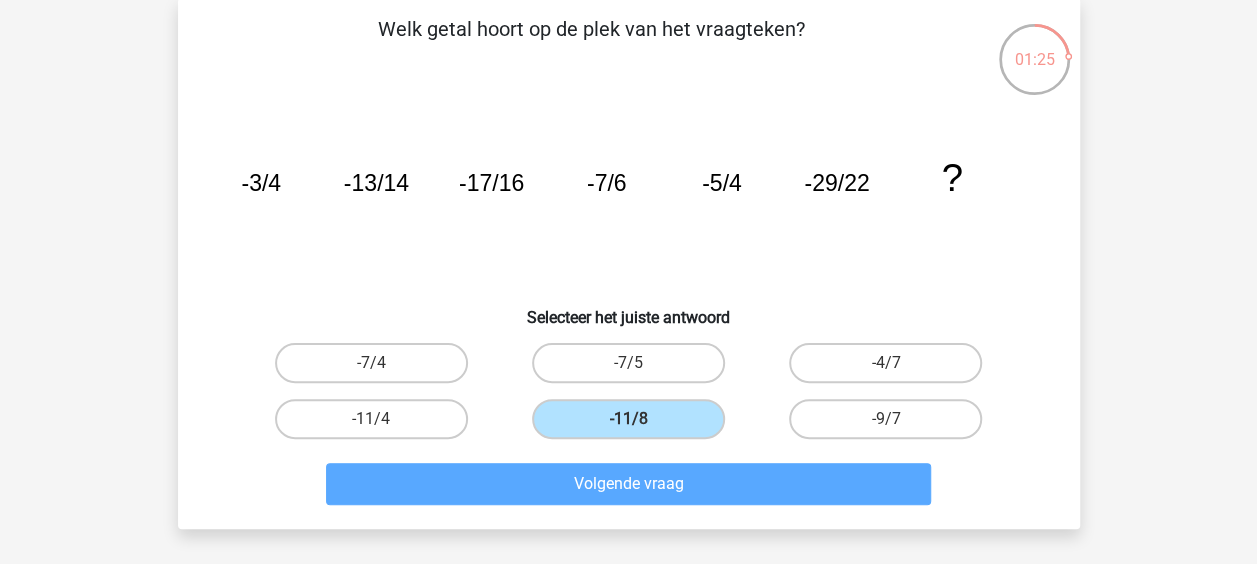 scroll, scrollTop: 92, scrollLeft: 0, axis: vertical 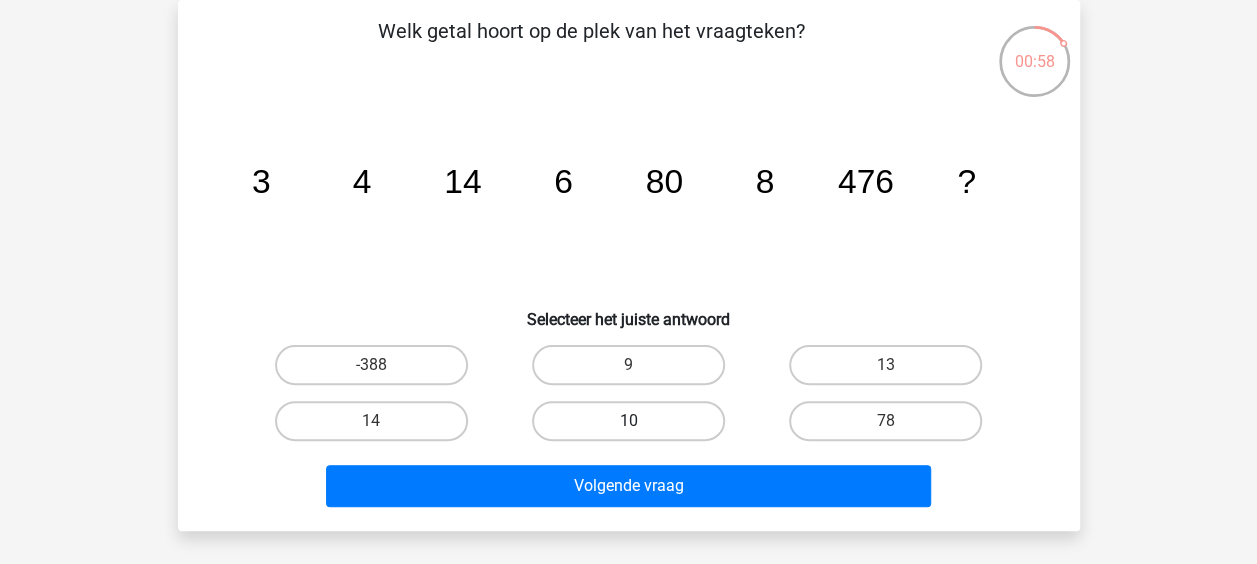 click on "10" at bounding box center [628, 421] 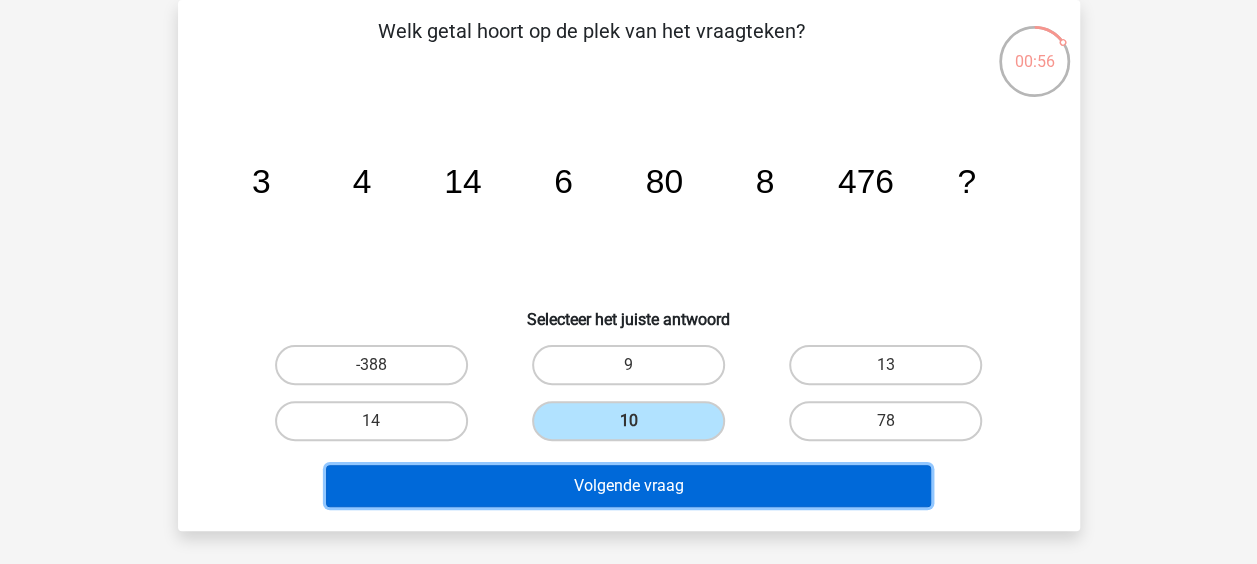 click on "Volgende vraag" at bounding box center (628, 486) 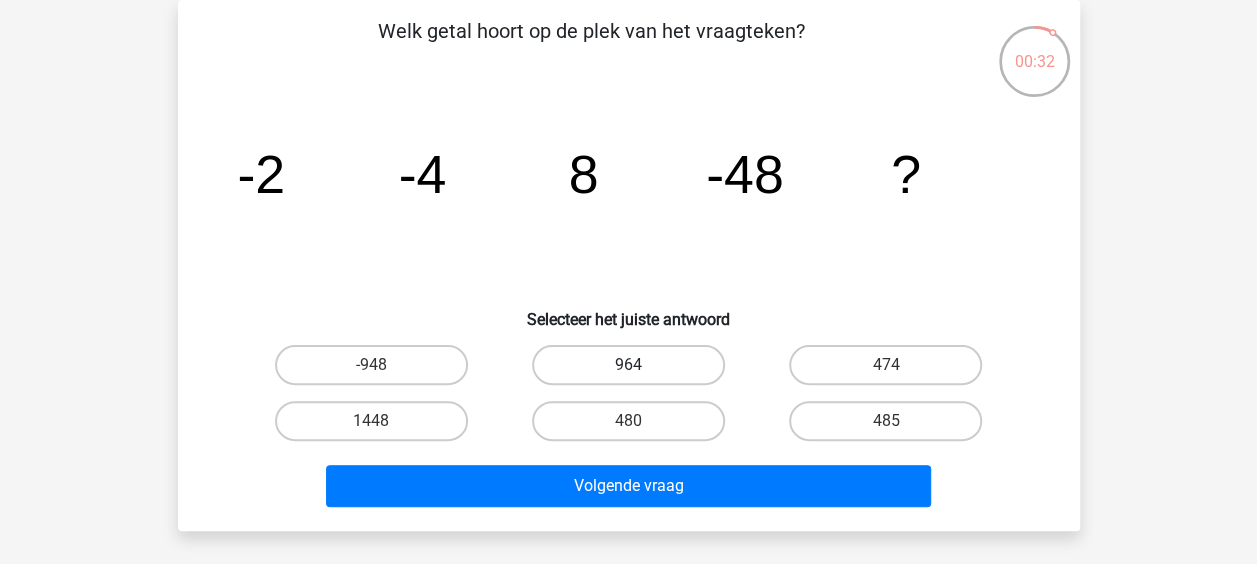 click on "964" at bounding box center [628, 365] 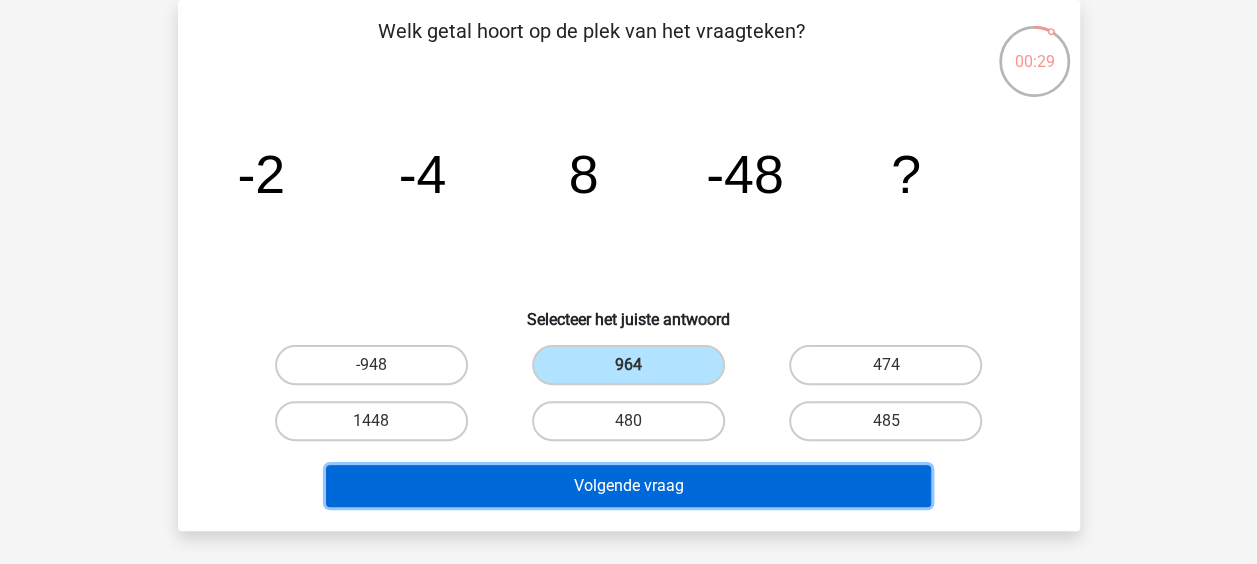 click on "Volgende vraag" at bounding box center [628, 486] 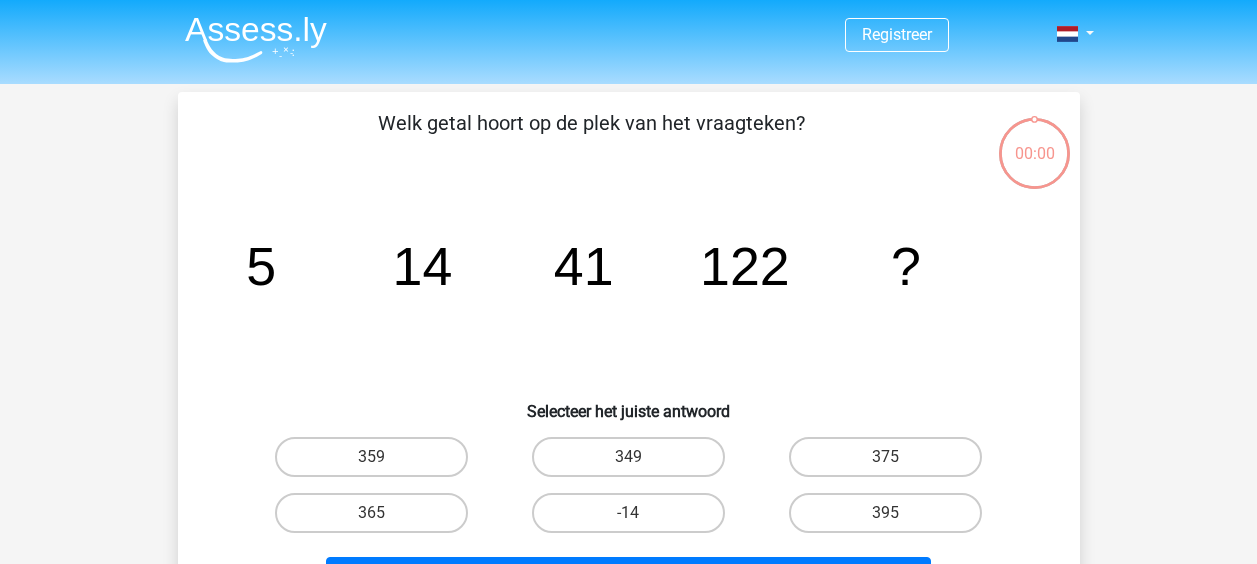 scroll, scrollTop: 92, scrollLeft: 0, axis: vertical 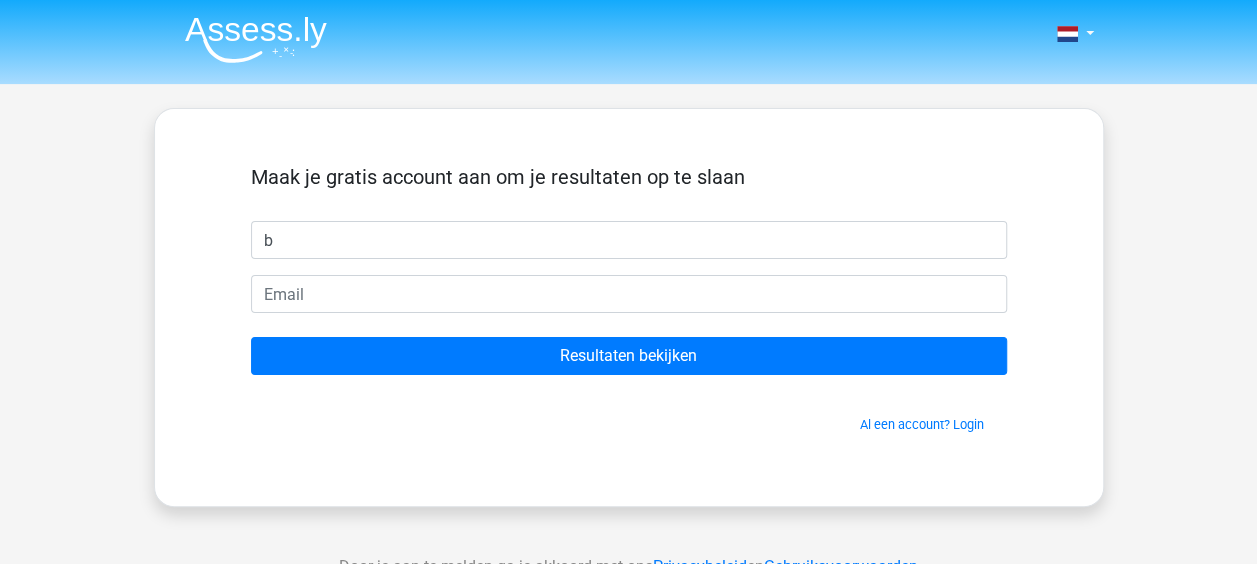 click on "b" at bounding box center (629, 240) 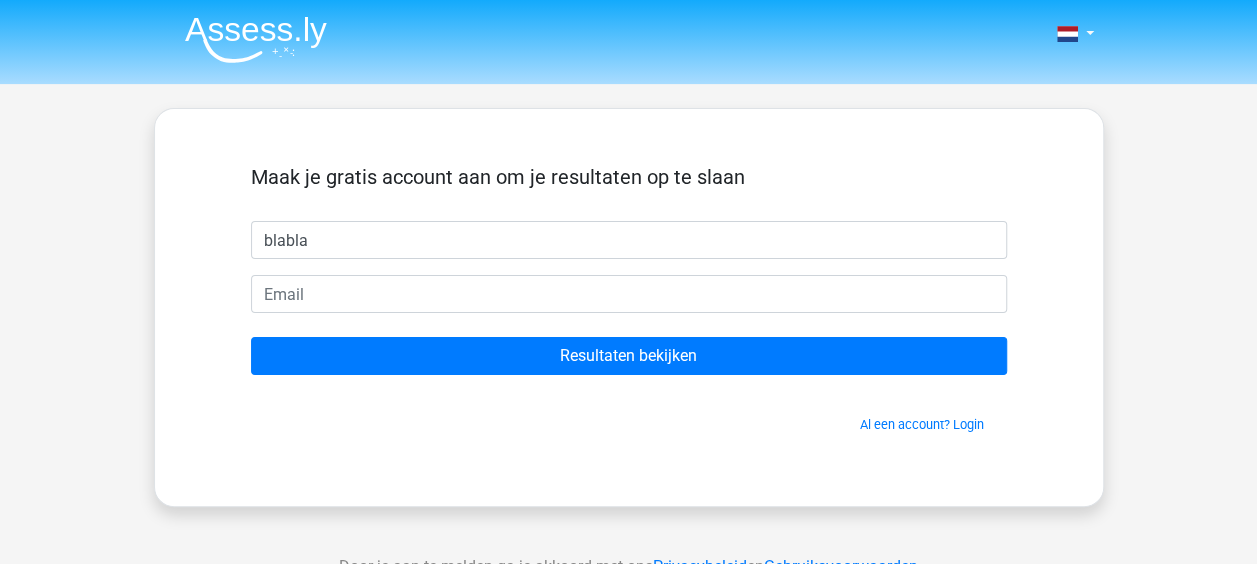 type on "blabla" 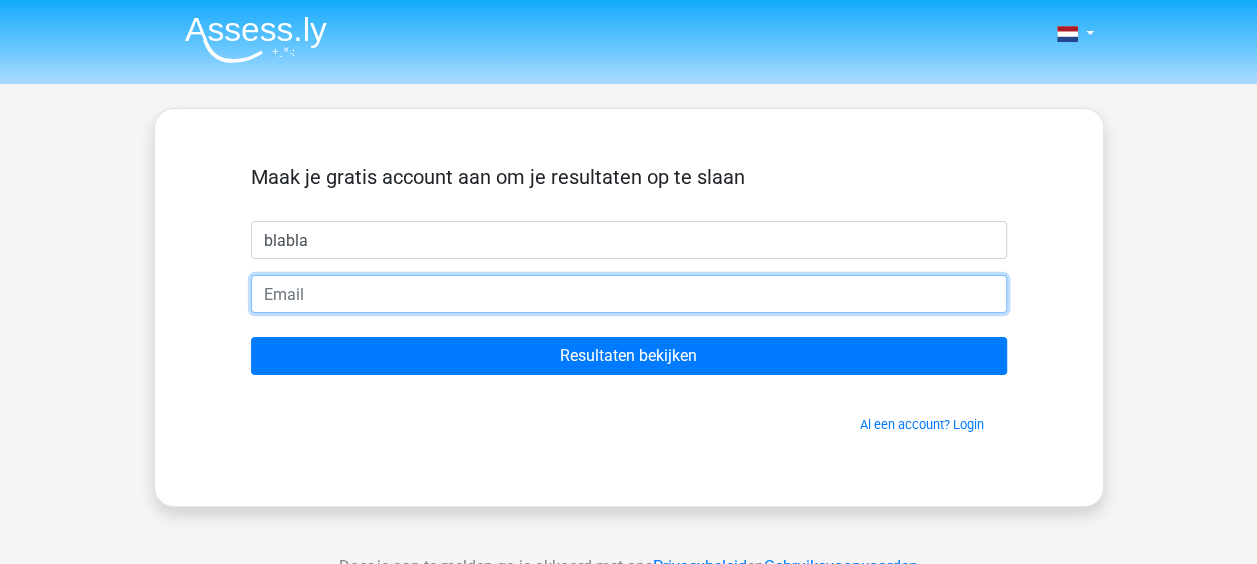 paste on "[EMAIL]" 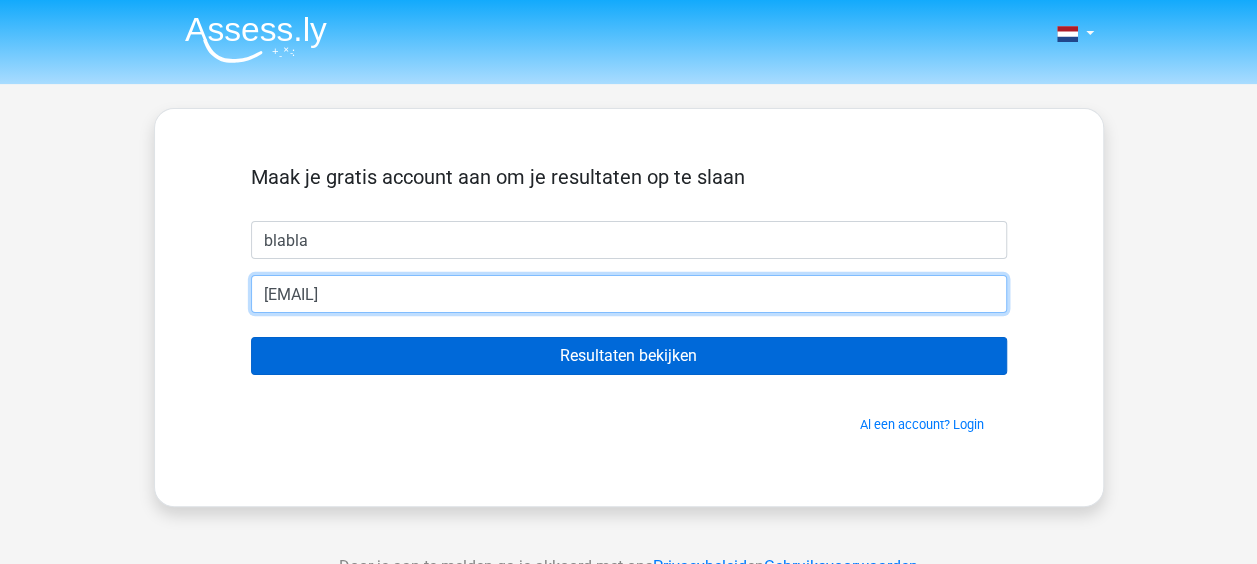 type on "[EMAIL]" 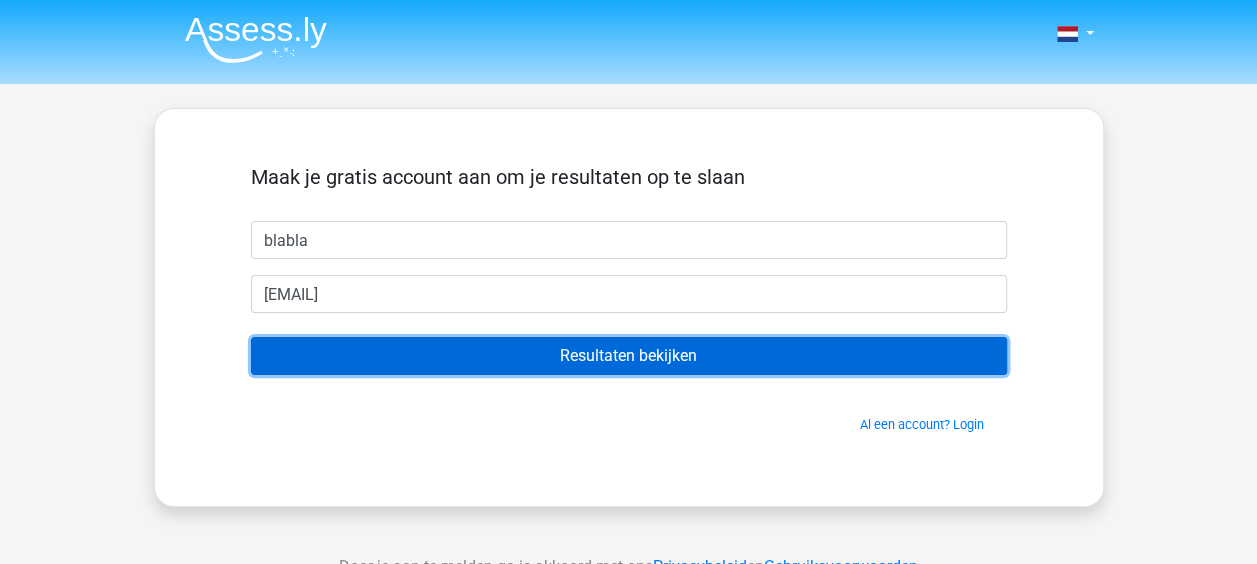 click on "Resultaten bekijken" at bounding box center [629, 356] 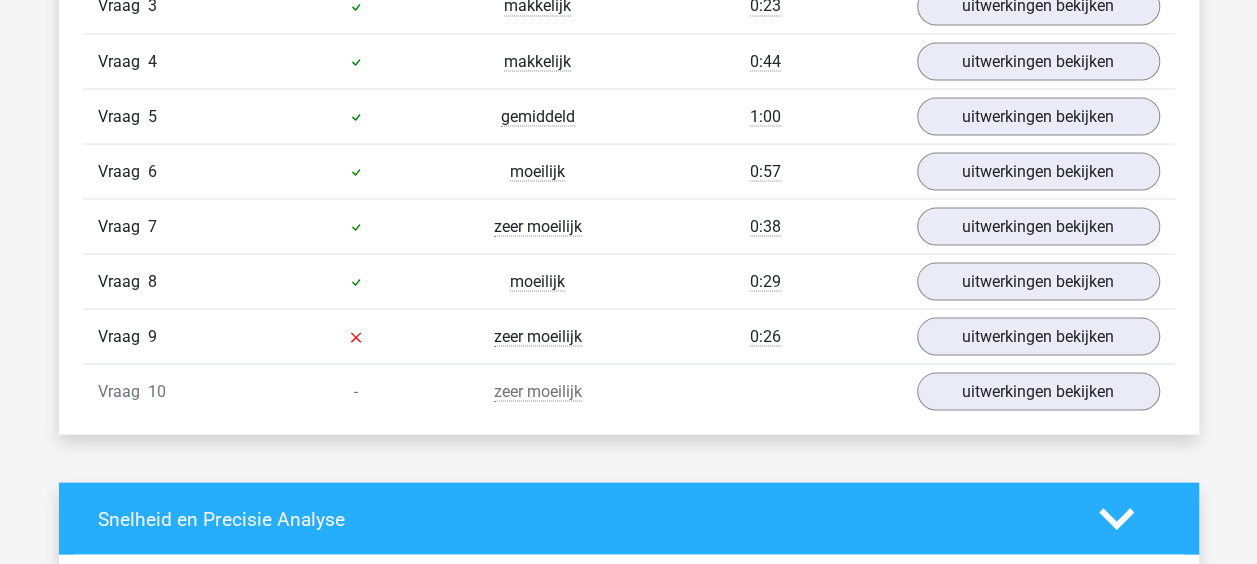 scroll, scrollTop: 1863, scrollLeft: 0, axis: vertical 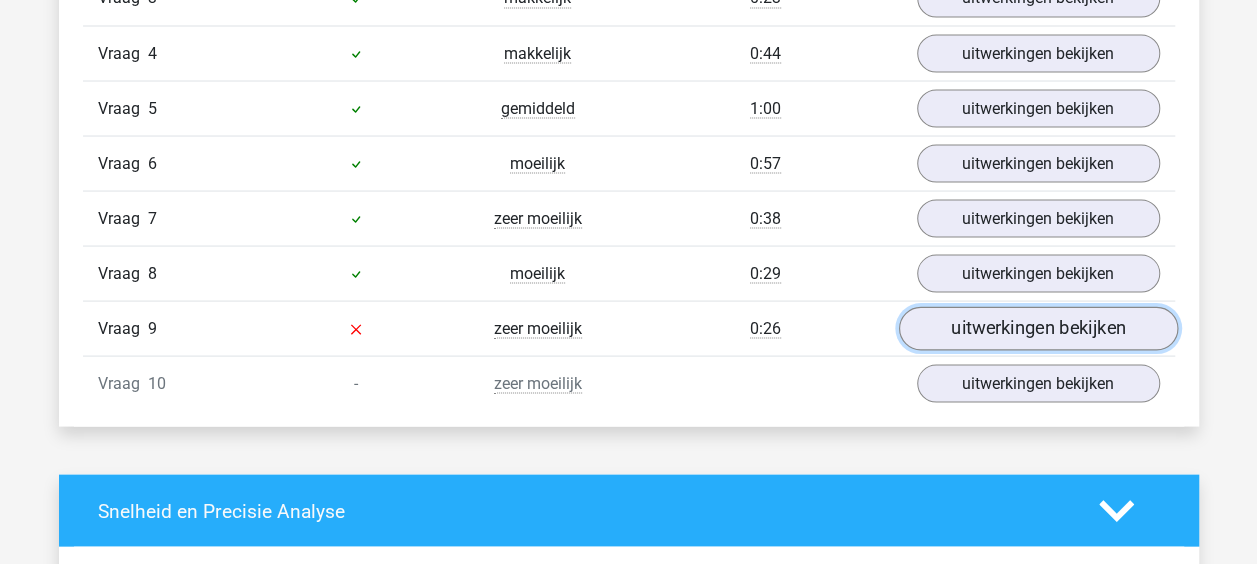 click on "uitwerkingen bekijken" at bounding box center (1037, 328) 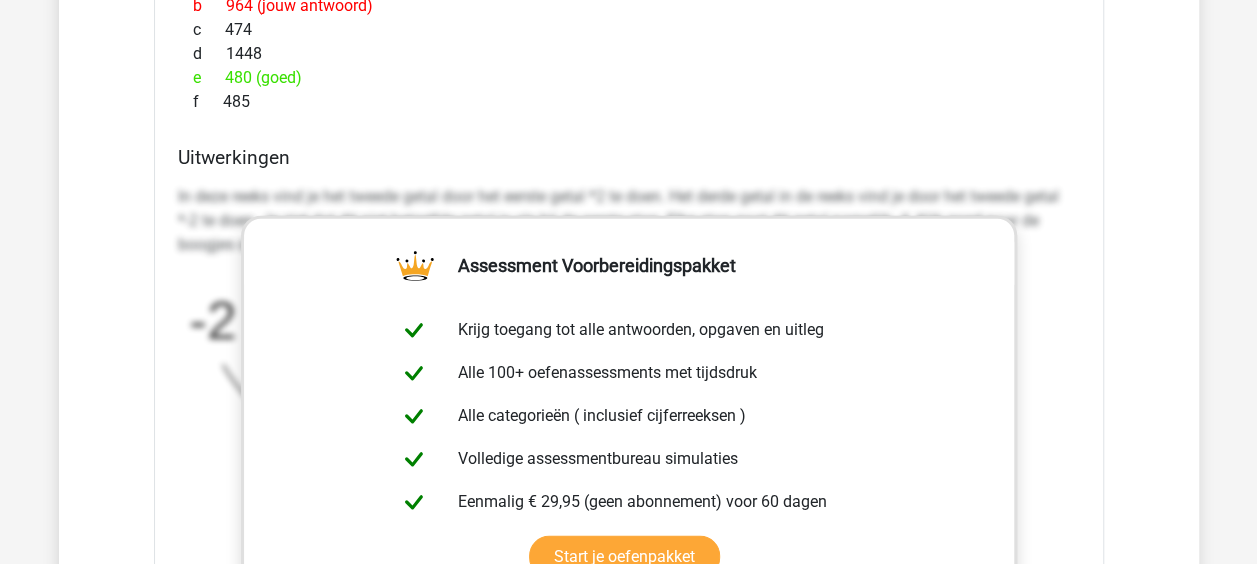 scroll, scrollTop: 2561, scrollLeft: 0, axis: vertical 